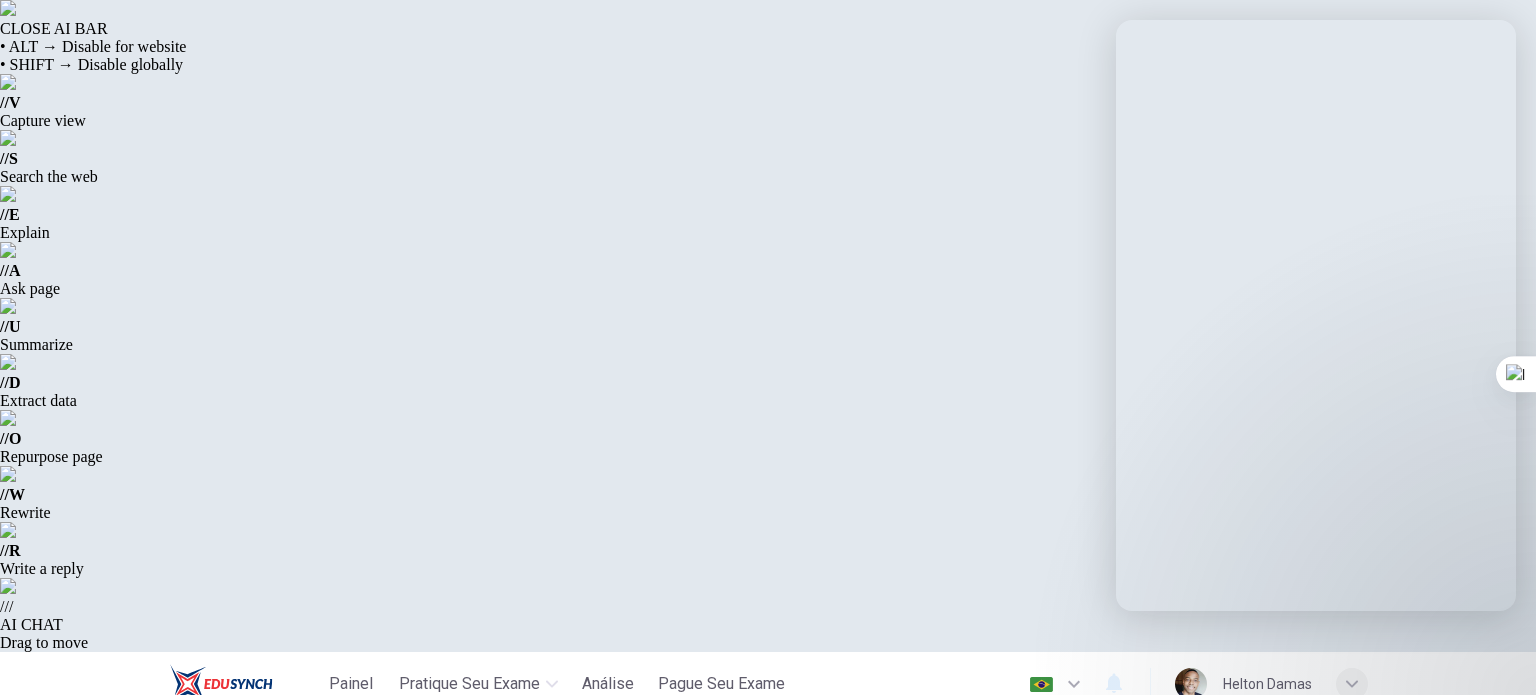 scroll, scrollTop: 0, scrollLeft: 0, axis: both 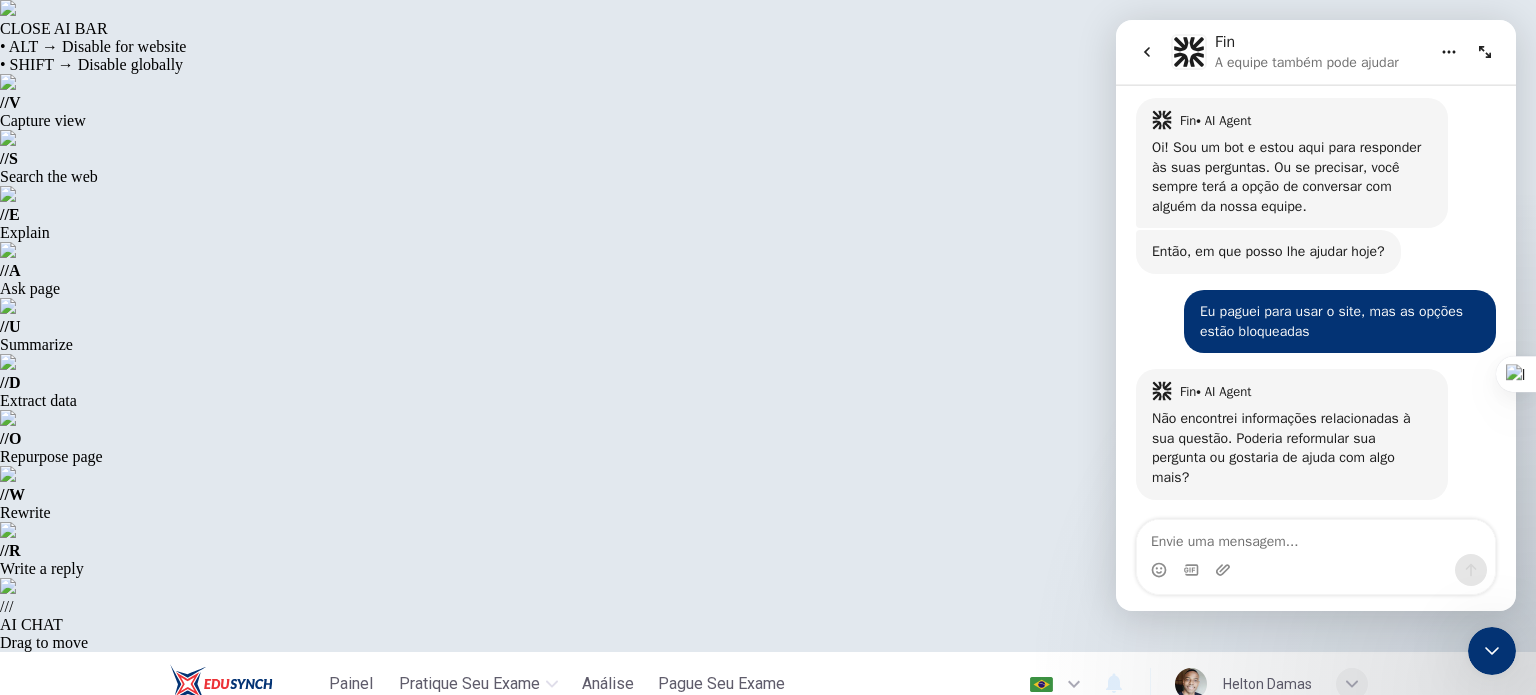click on "Prática ilimitada Teste simulado Prática ilimitada Este modo permite que você responda a quantas perguntas quiser. Não há limite de tempo. Você recebe feedback após cada pergunta e pode ver seu progresso. Pratique no seu próprio ritmo. Comece a praticar Teste simulado Este modo oferece um teste como o real. Você receberá uma pontuação e verá no que é bom e o que precisa melhorar. Desbloqueie agora Como isso funciona? © Copyright  2025" at bounding box center [768, 1063] 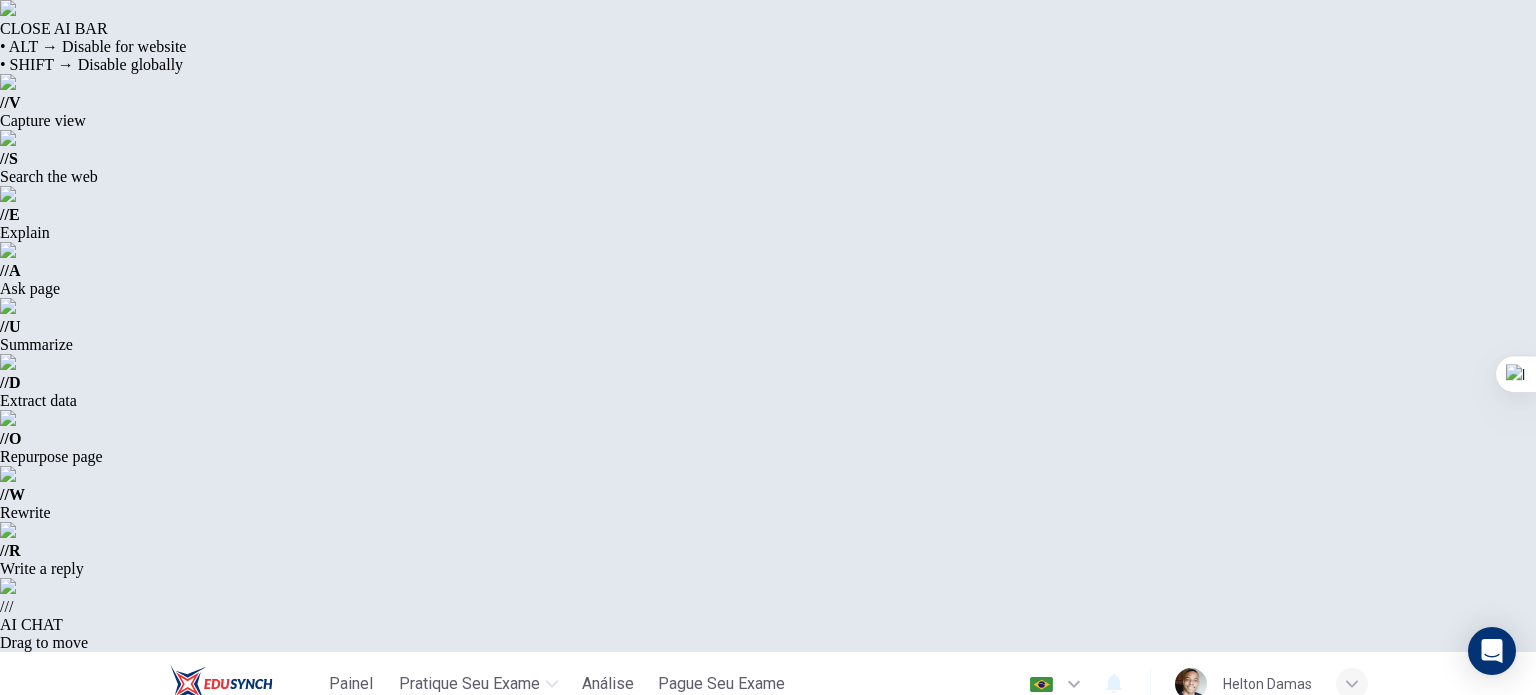 scroll, scrollTop: 0, scrollLeft: 0, axis: both 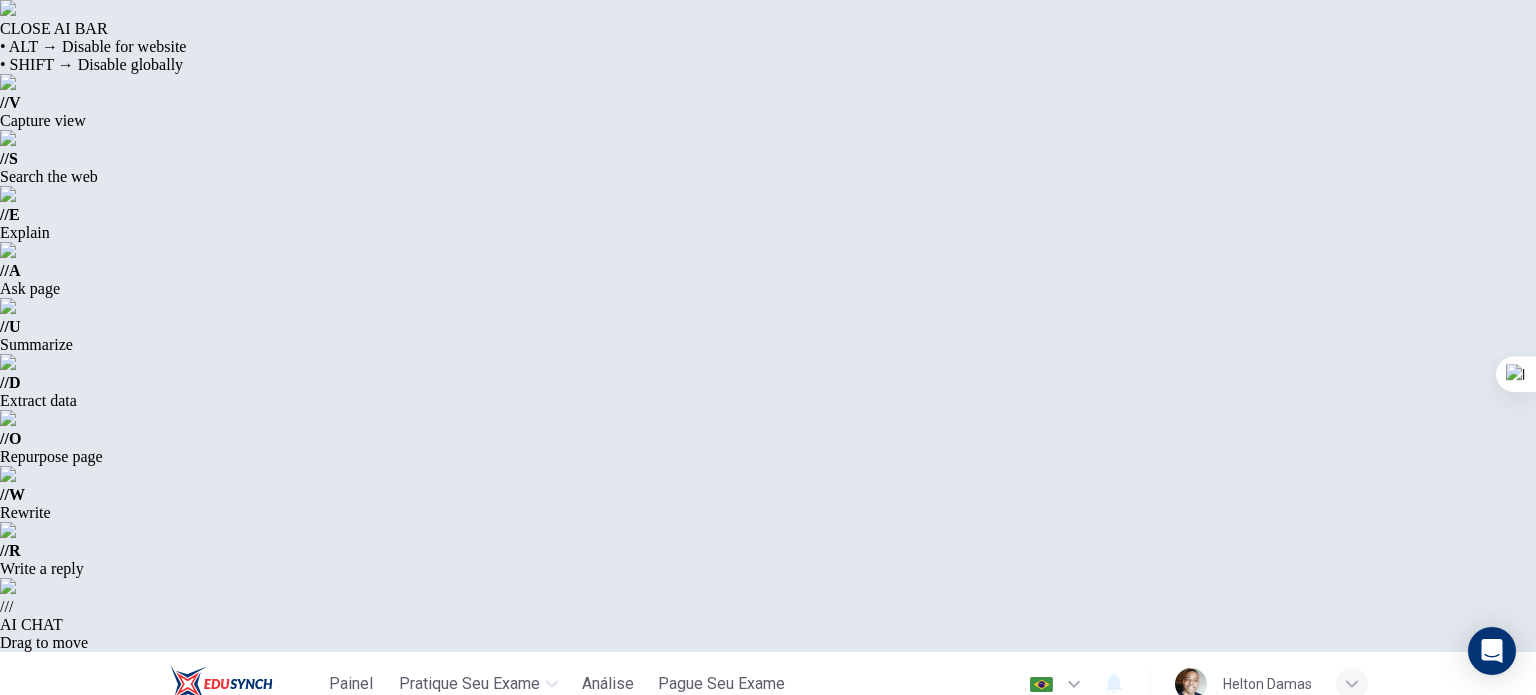 click on "Desbloqueie agora" at bounding box center [1028, 1305] 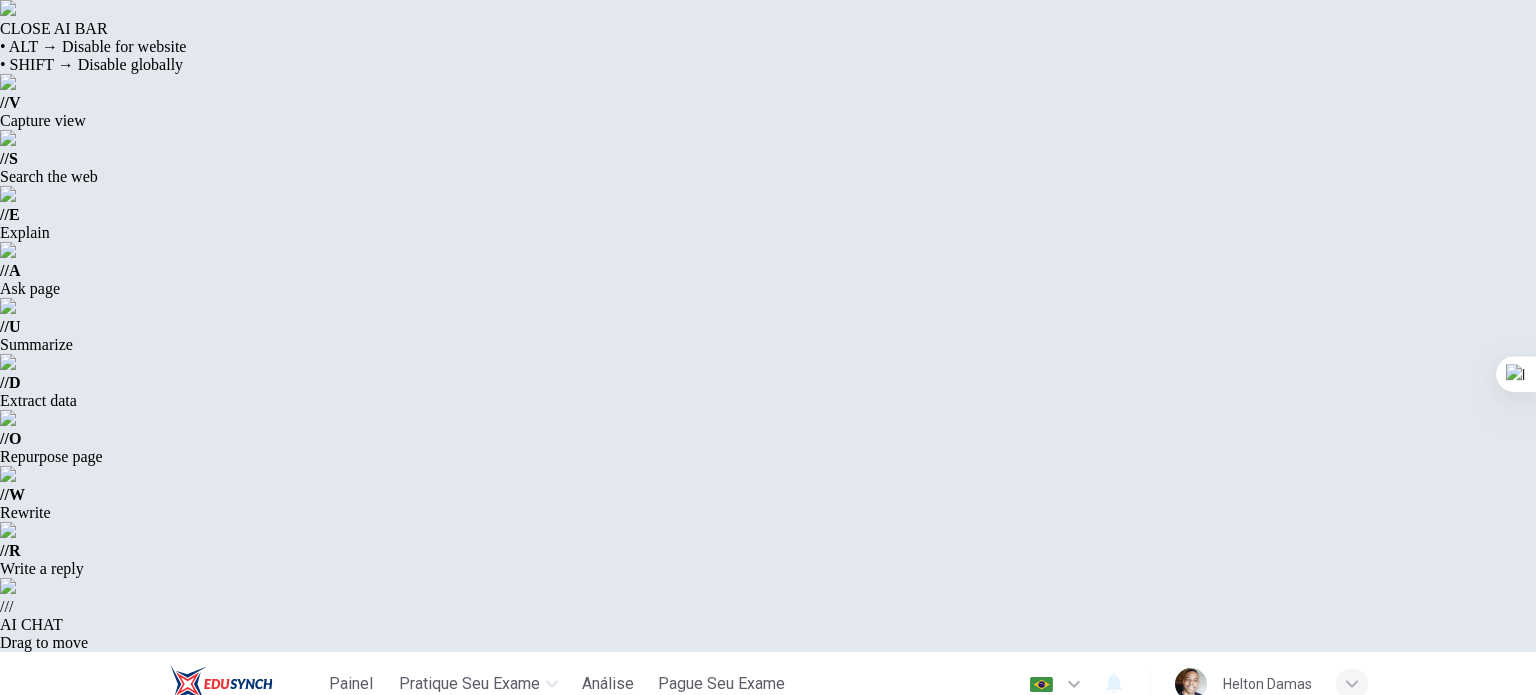 scroll, scrollTop: 0, scrollLeft: 0, axis: both 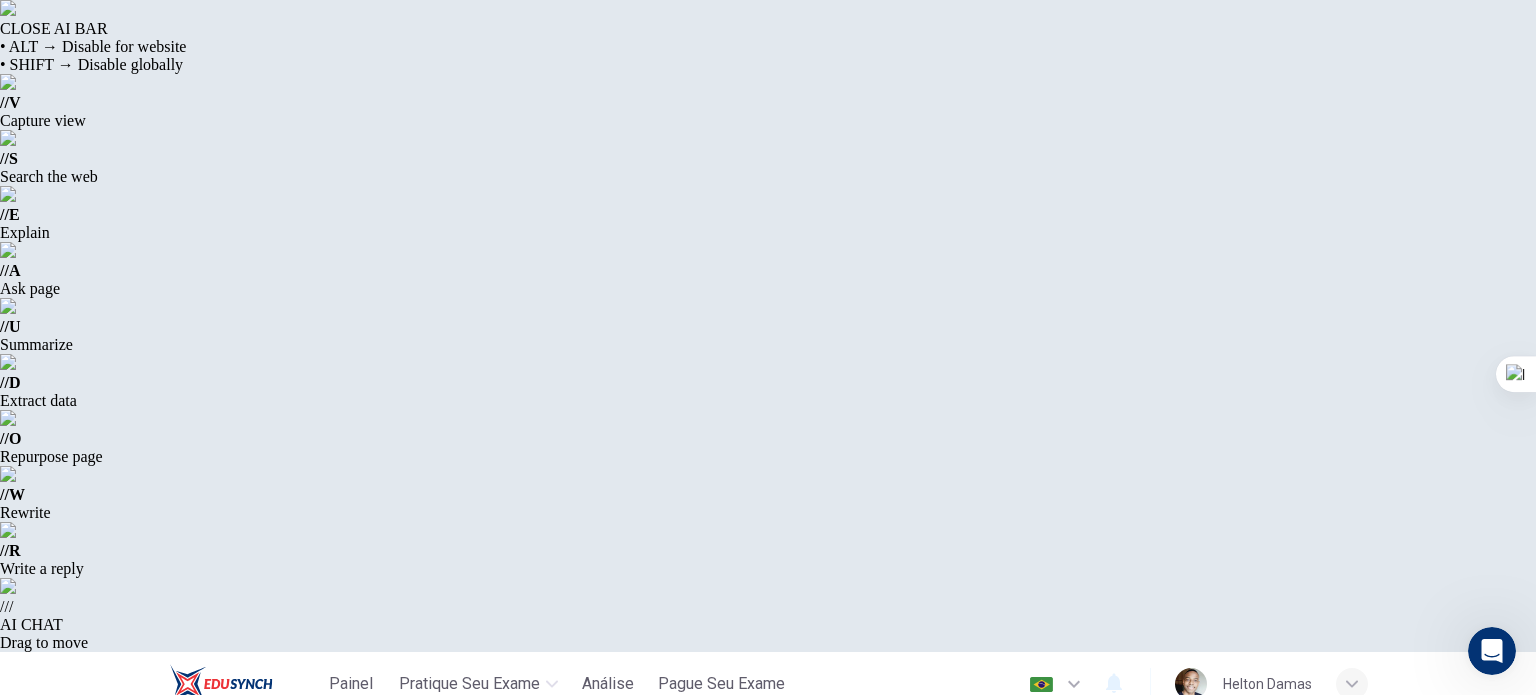 drag, startPoint x: 1535, startPoint y: 180, endPoint x: 1530, endPoint y: 231, distance: 51.24451 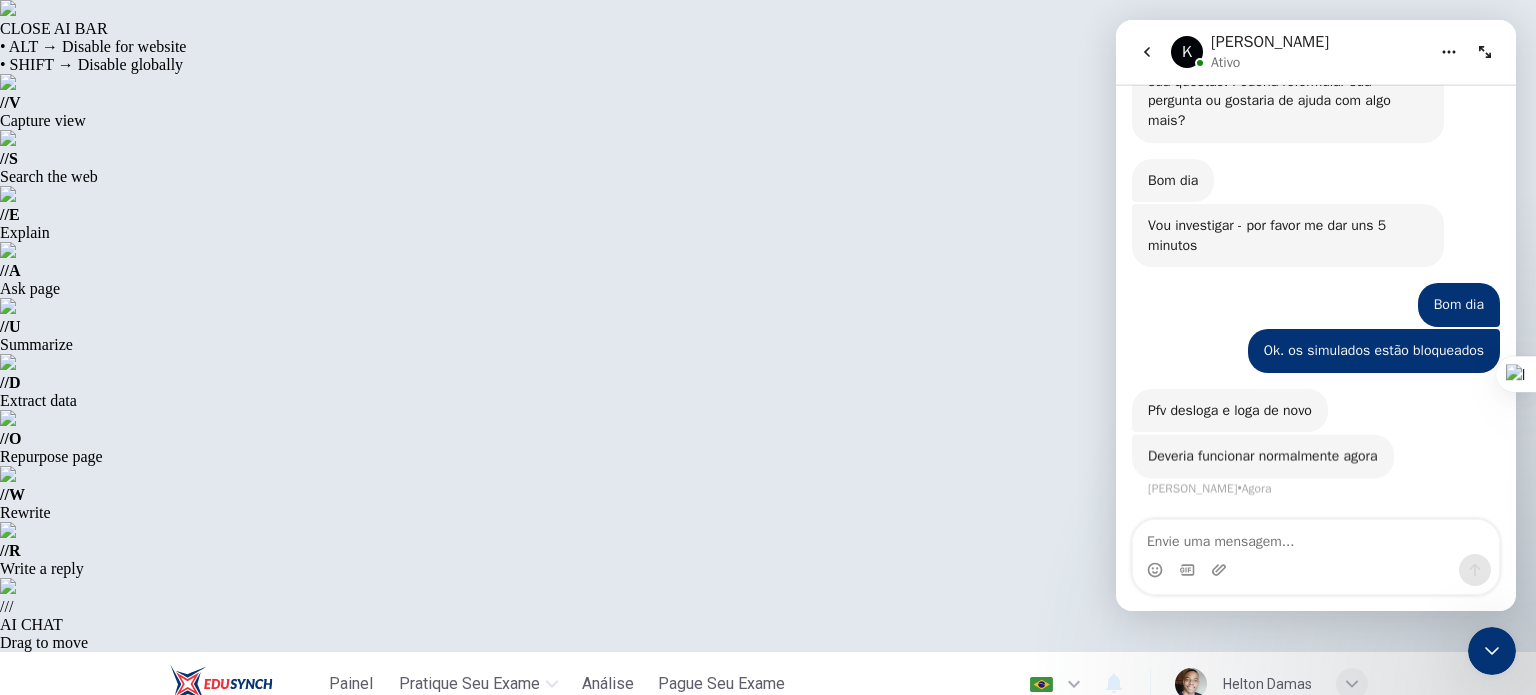scroll, scrollTop: 310, scrollLeft: 0, axis: vertical 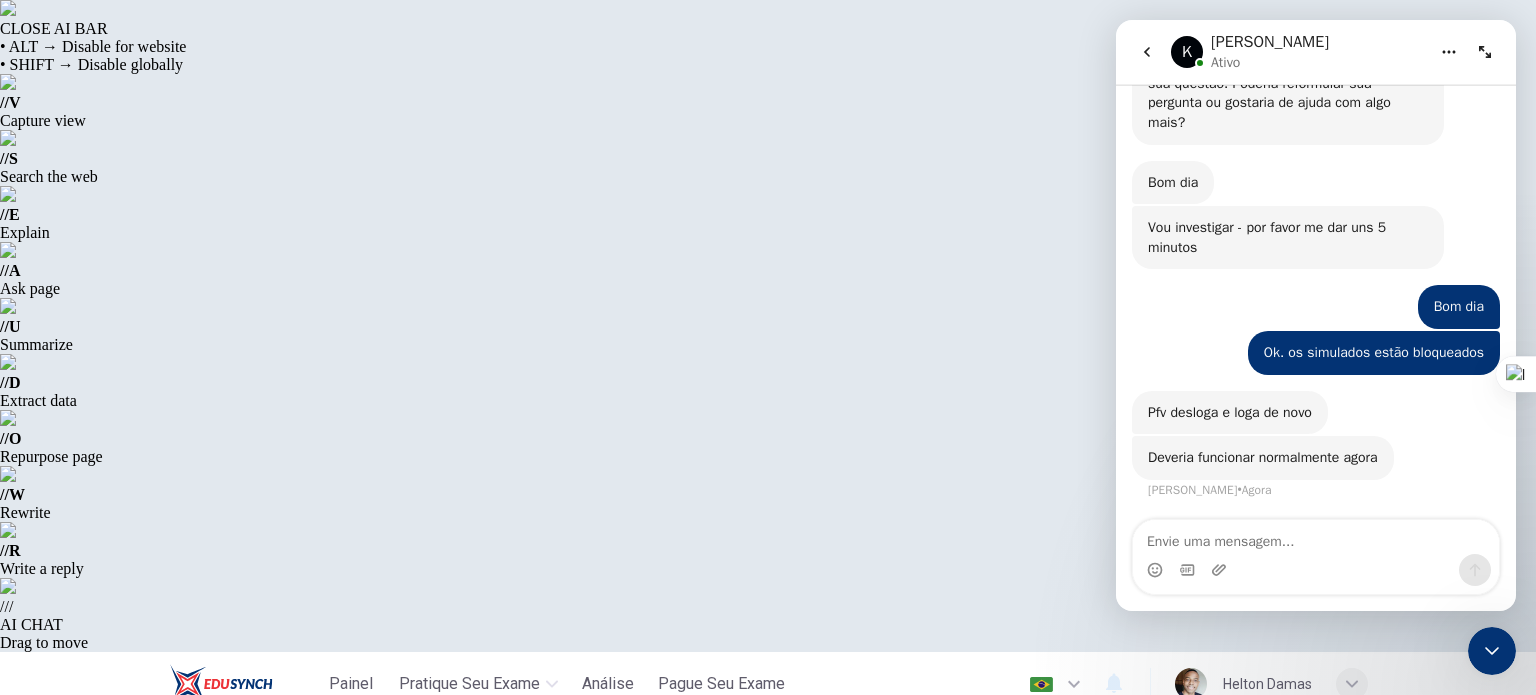 click at bounding box center (1316, 537) 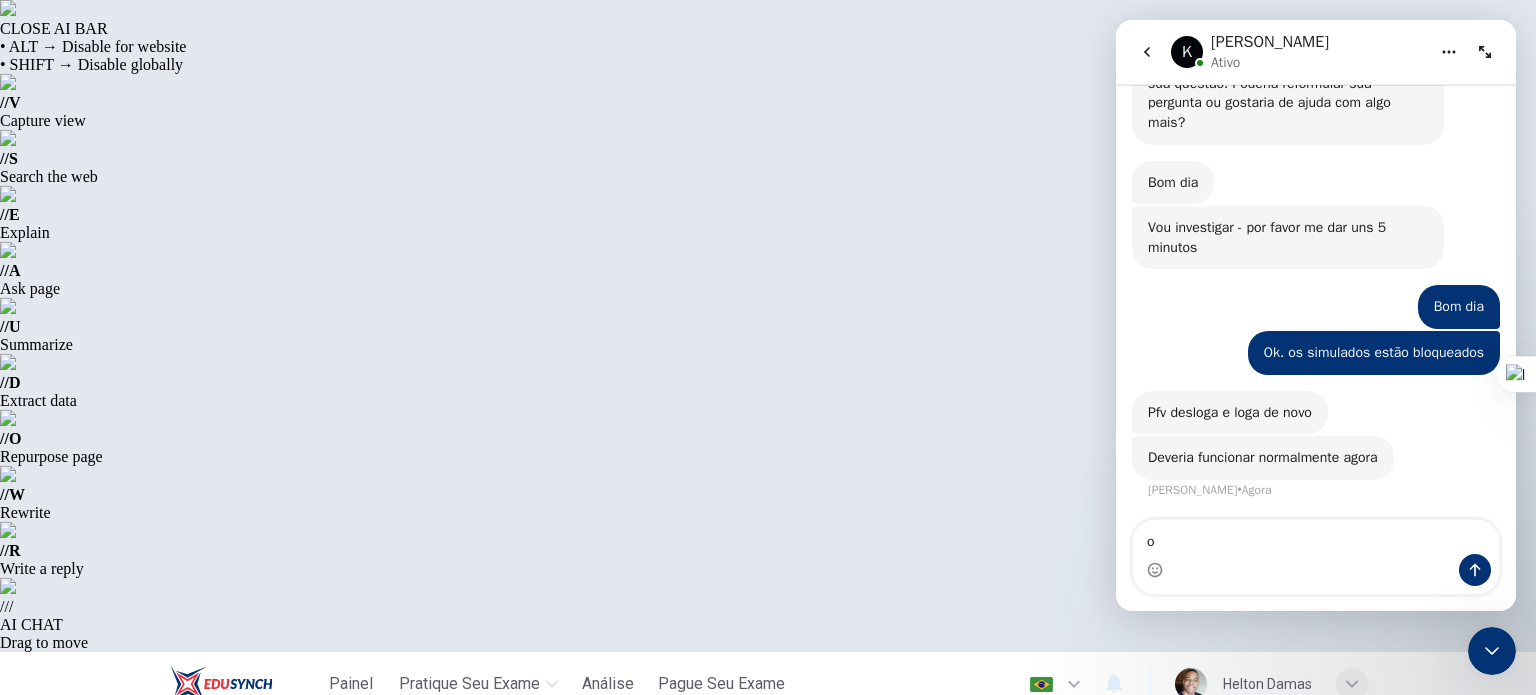 type on "ok" 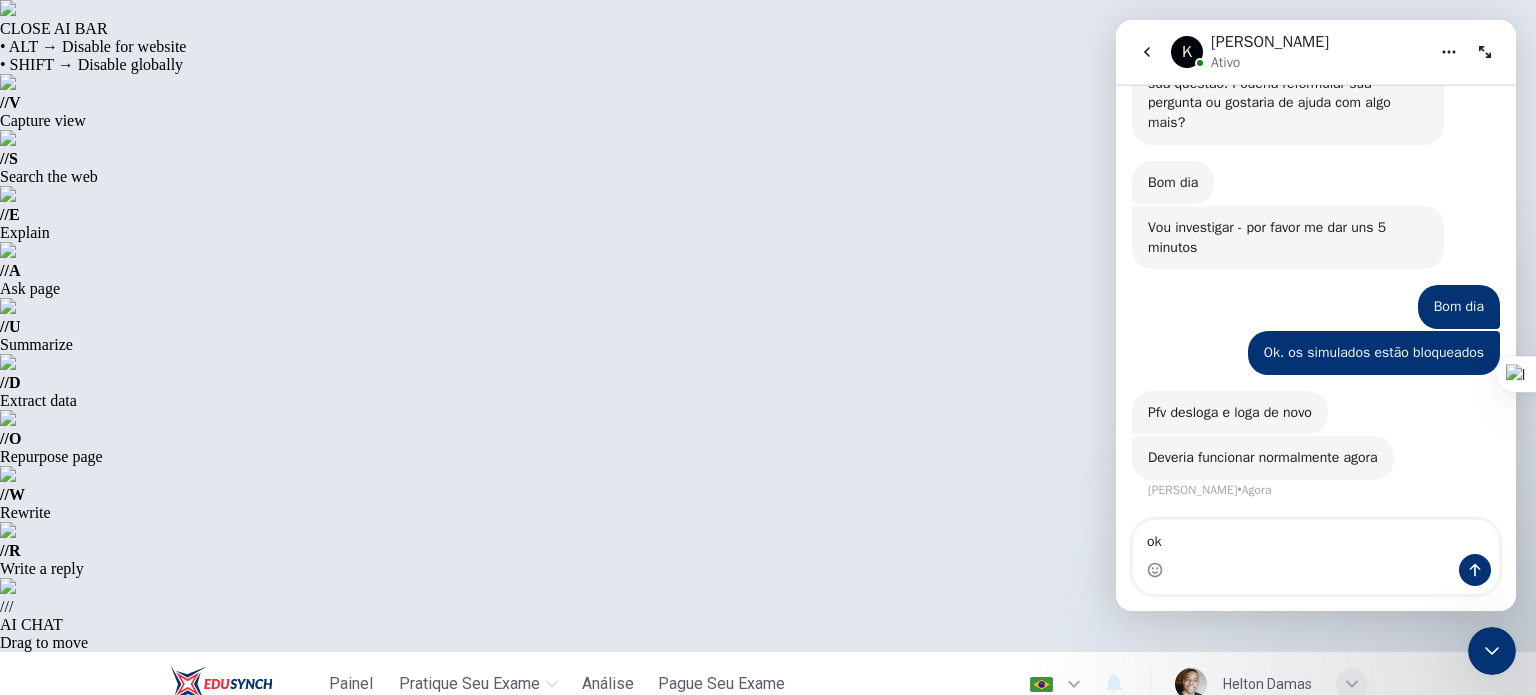 type 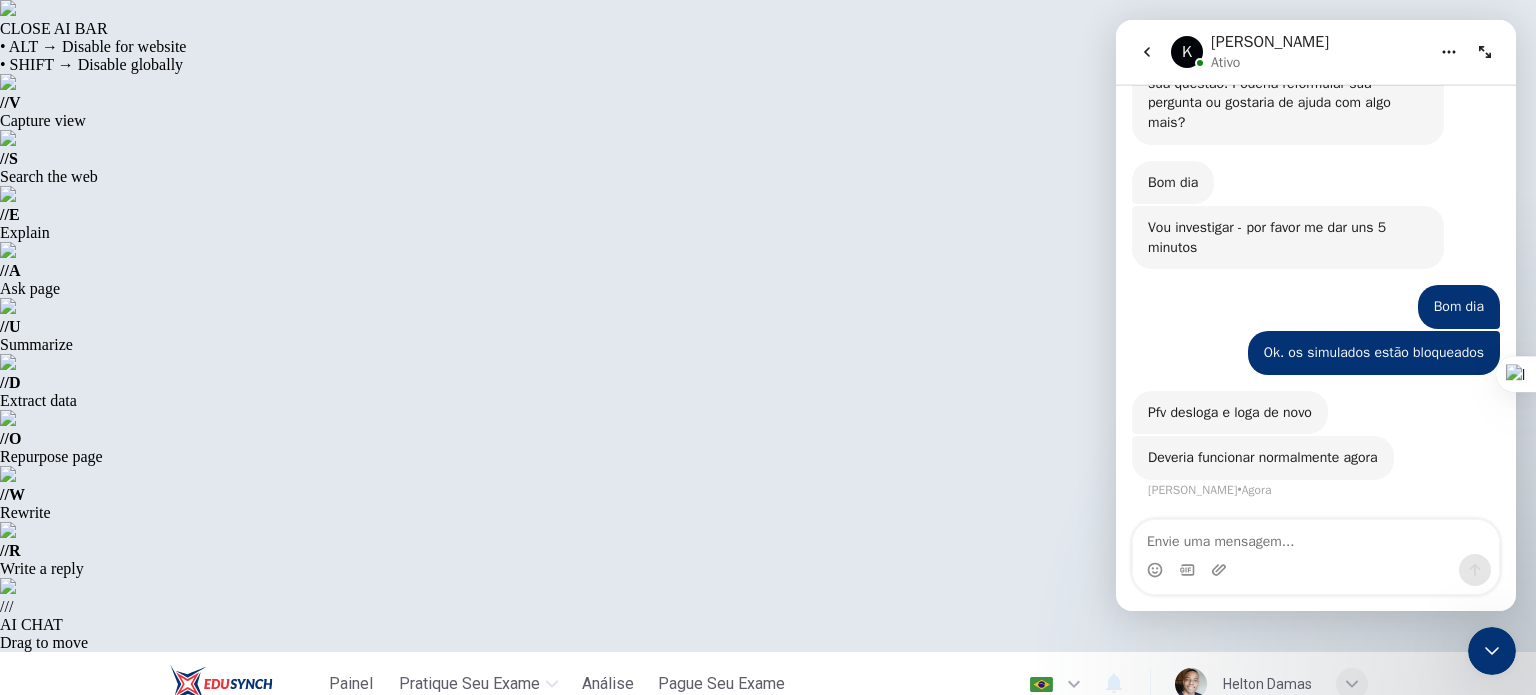 scroll, scrollTop: 370, scrollLeft: 0, axis: vertical 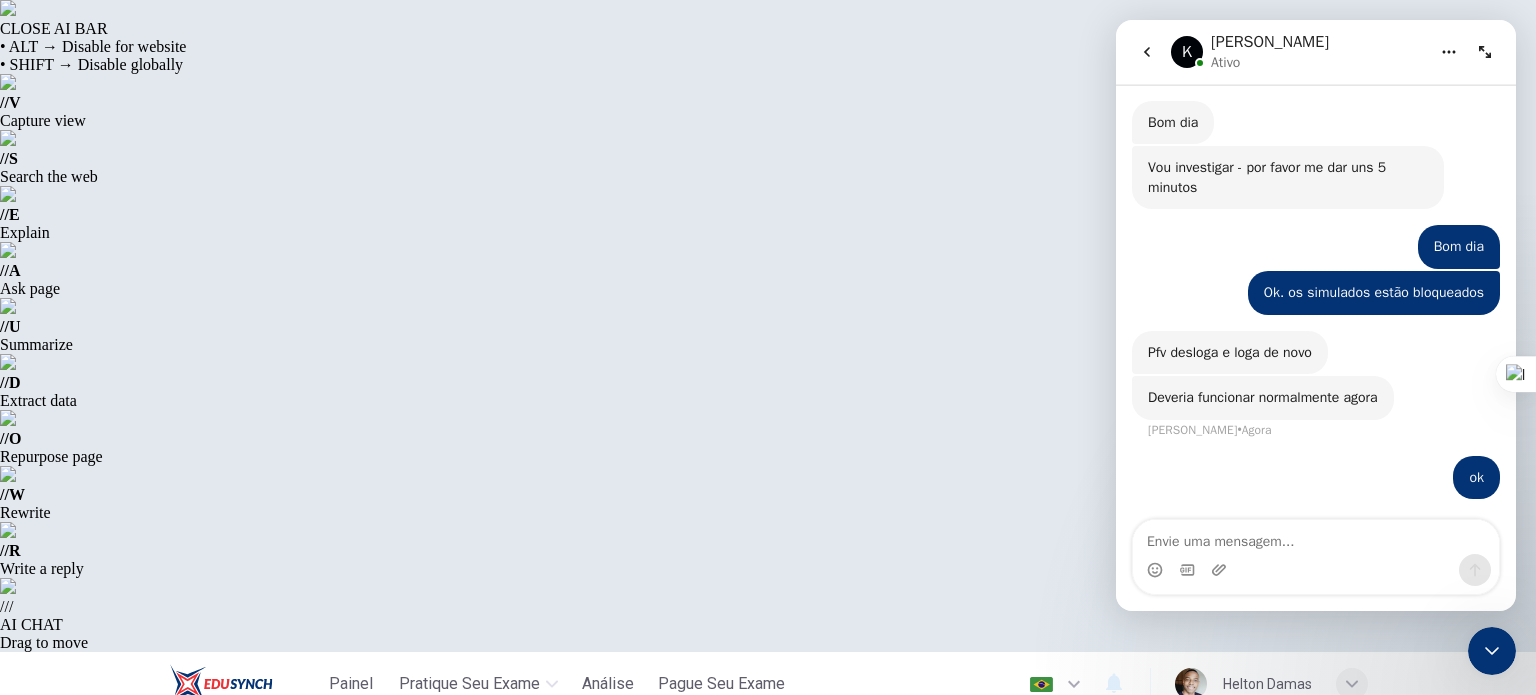 click 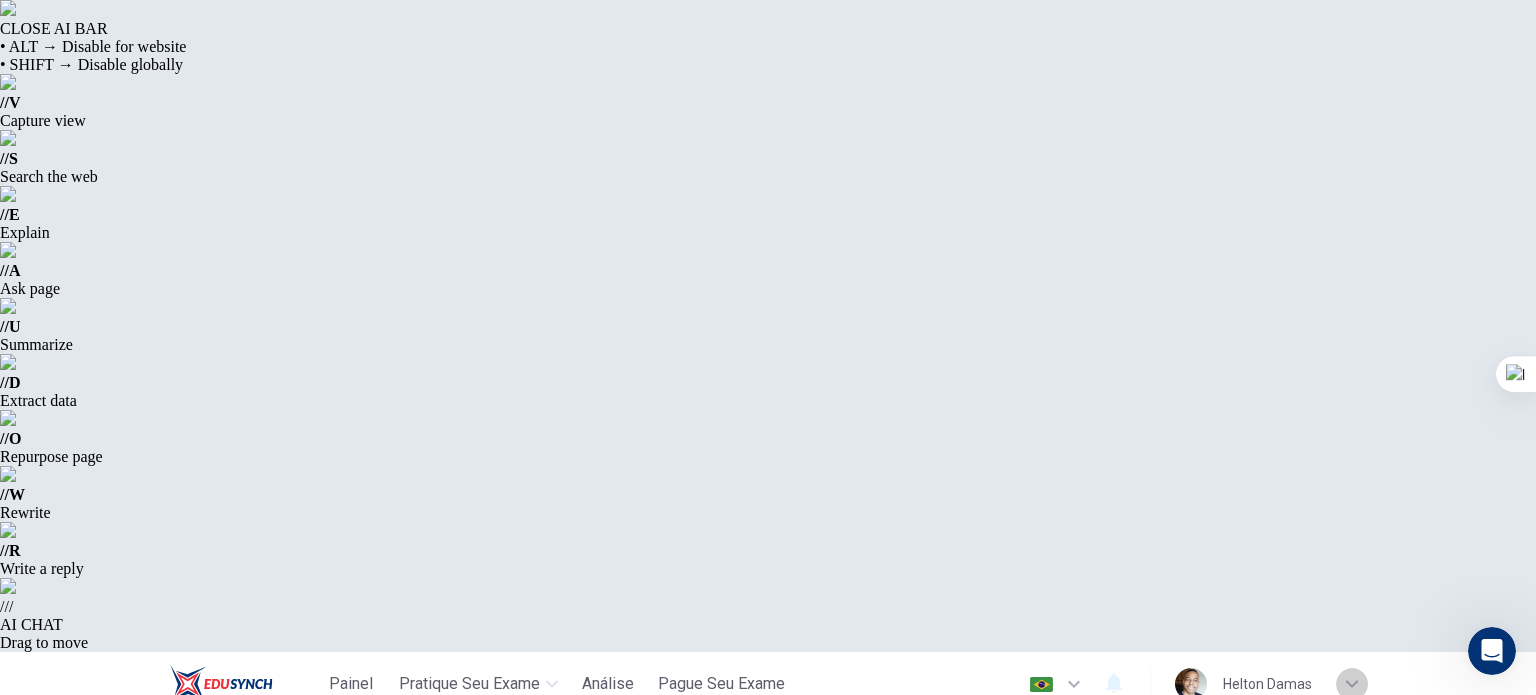 click at bounding box center (1352, 684) 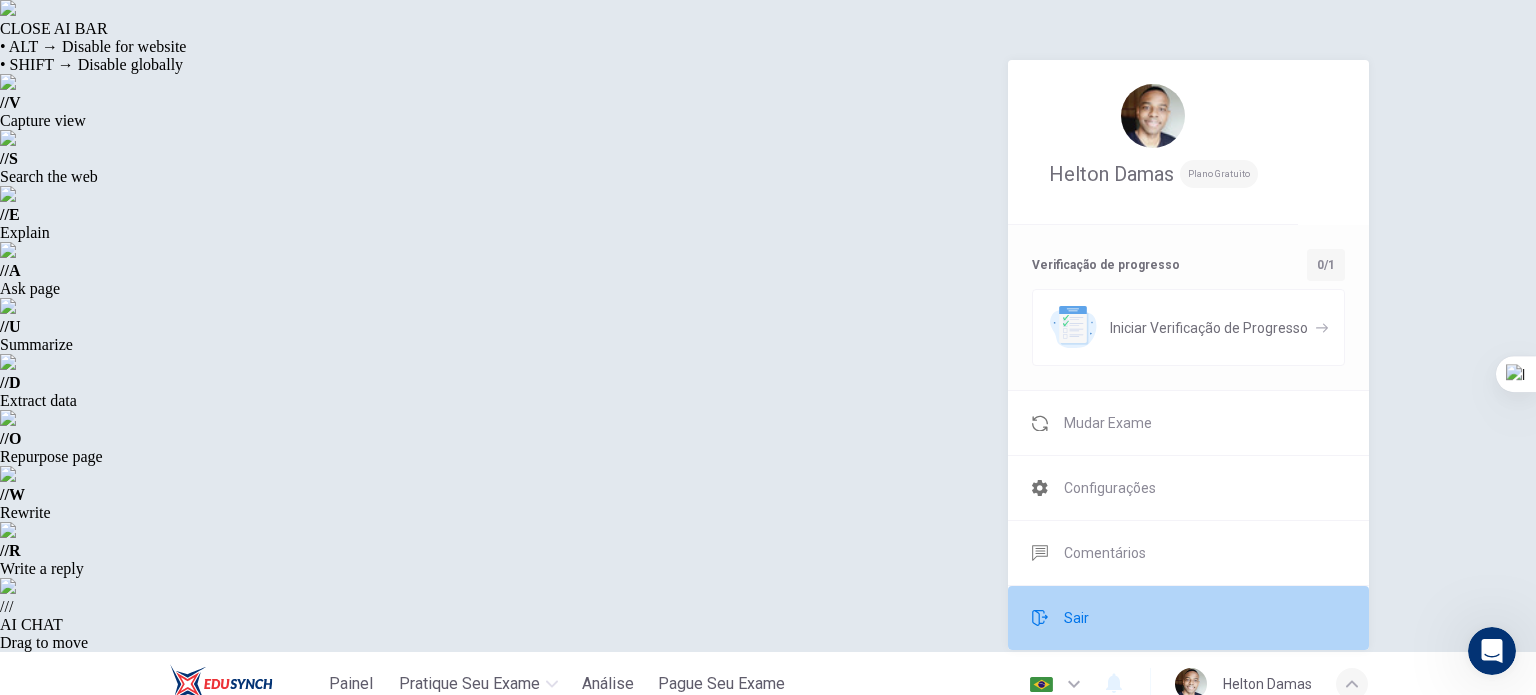 click on "Sair" at bounding box center (1188, 618) 